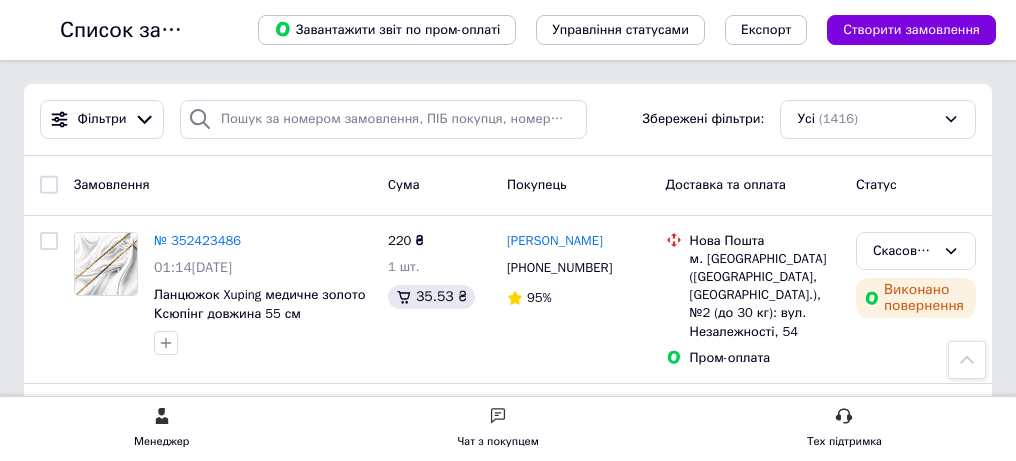 scroll, scrollTop: 3699, scrollLeft: 0, axis: vertical 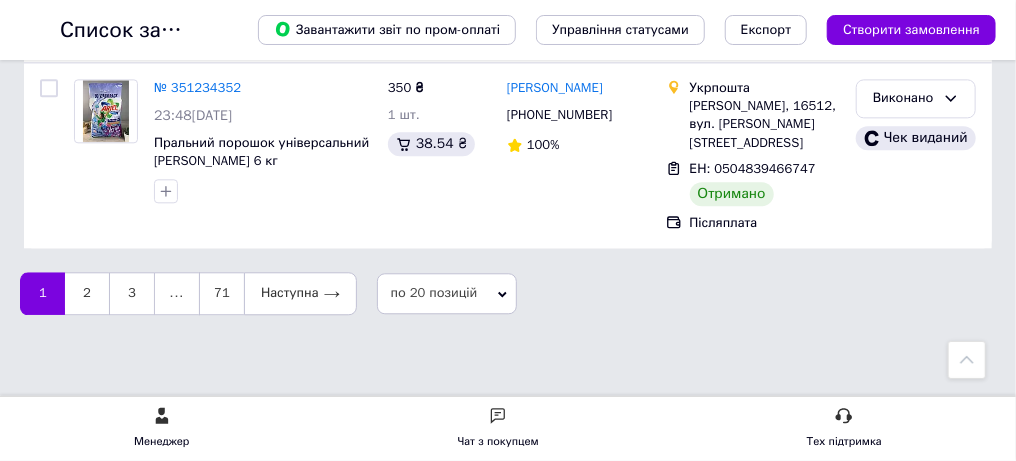 click on "[DEMOGRAPHIC_DATA]" at bounding box center (-117, 219) 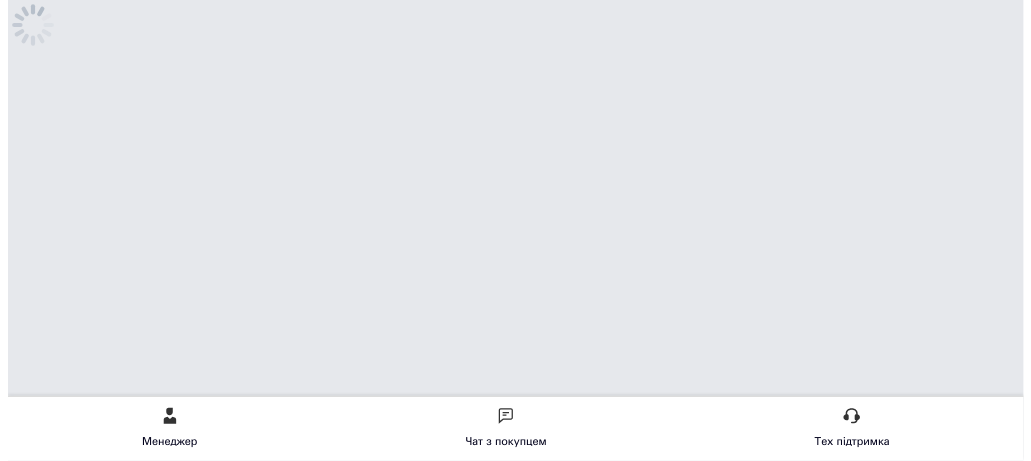 scroll, scrollTop: 0, scrollLeft: 0, axis: both 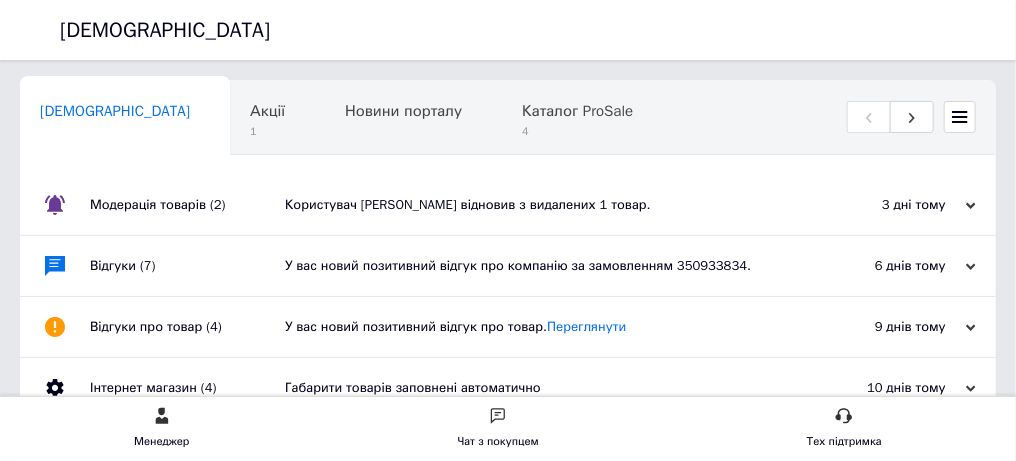 click on "У вас новий позитивний відгук про компанію за замовленням 350933834." at bounding box center (530, 266) 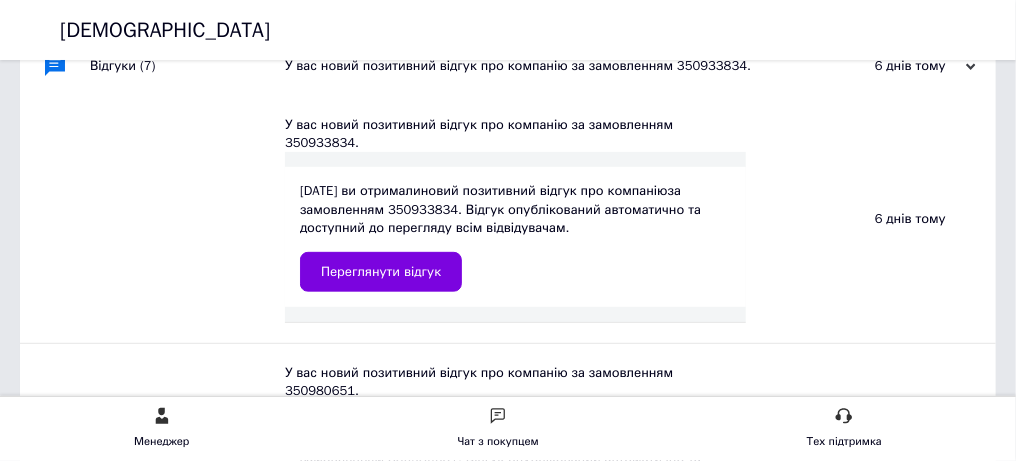scroll, scrollTop: 499, scrollLeft: 0, axis: vertical 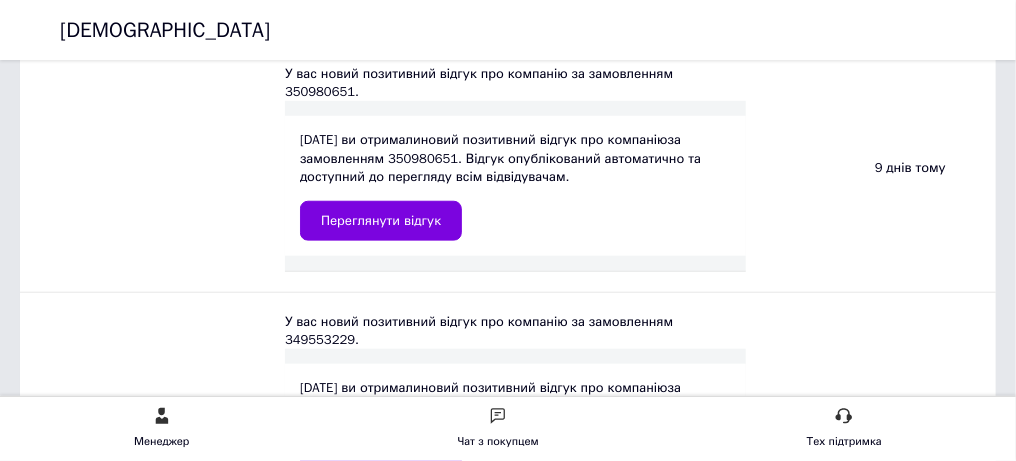 click on "Переглянути відгук" at bounding box center (381, -27) 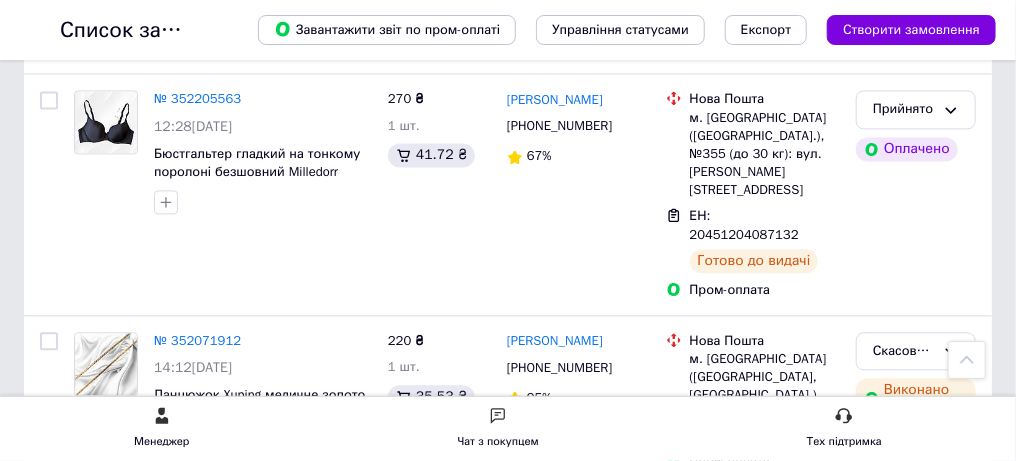 scroll, scrollTop: 1500, scrollLeft: 0, axis: vertical 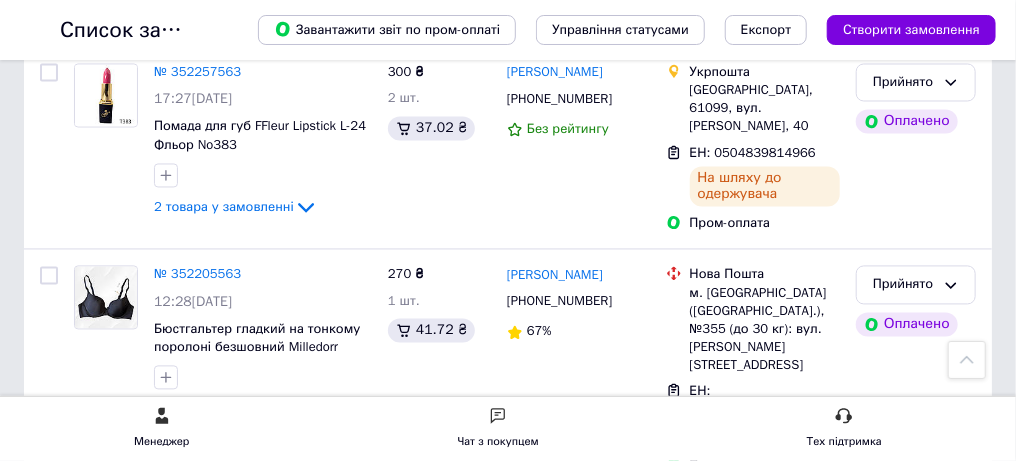 click on "Товари та послуги" at bounding box center [-125, 185] 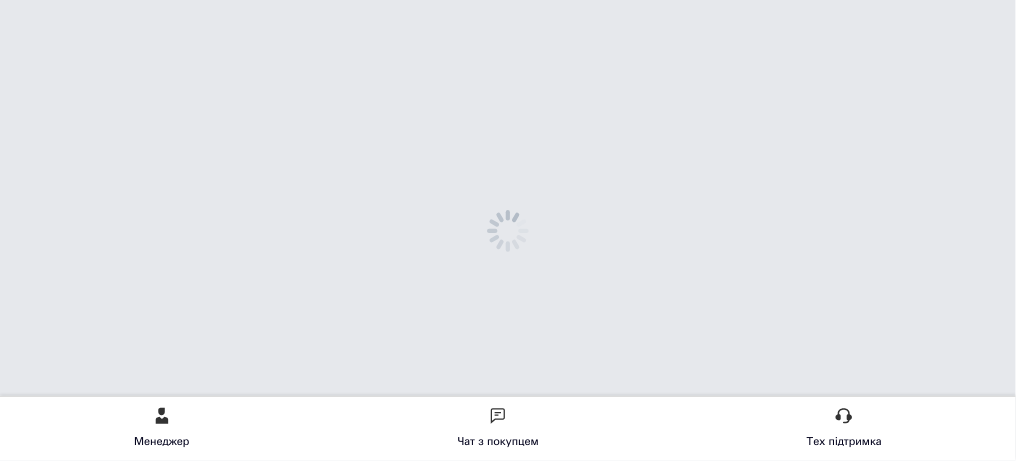 scroll, scrollTop: 0, scrollLeft: 0, axis: both 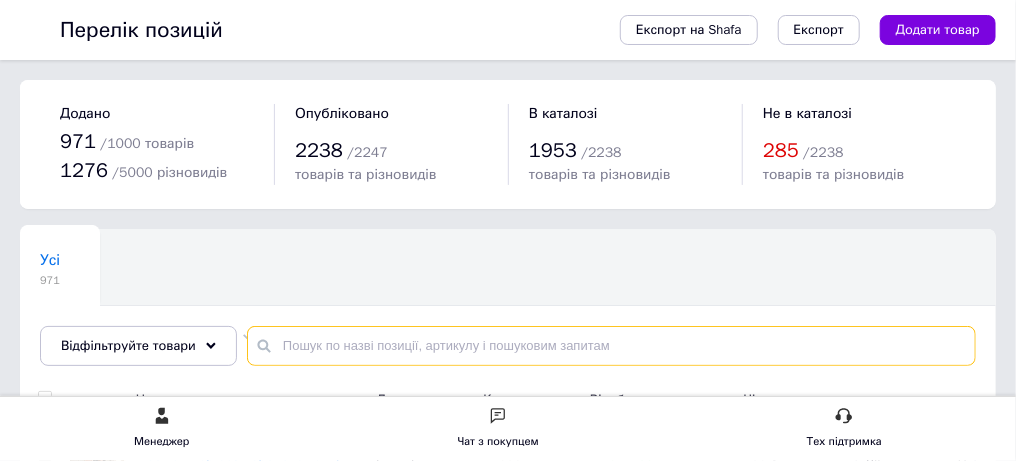 paste on "Trussardi Donna" 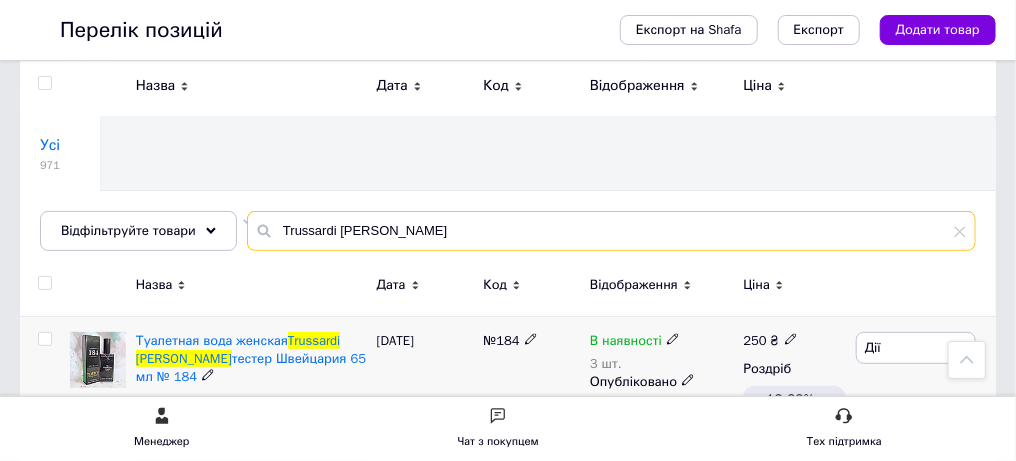 scroll, scrollTop: 111, scrollLeft: 0, axis: vertical 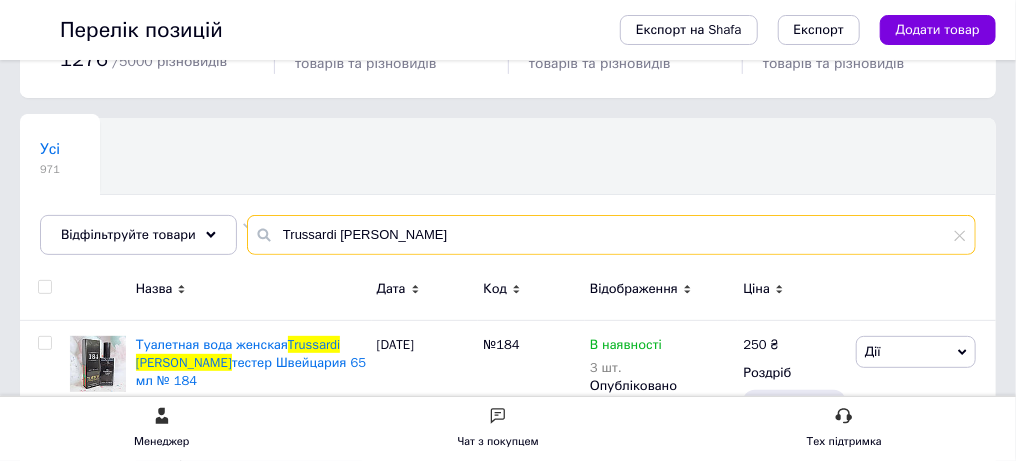 drag, startPoint x: 631, startPoint y: 255, endPoint x: 518, endPoint y: 253, distance: 113.0177 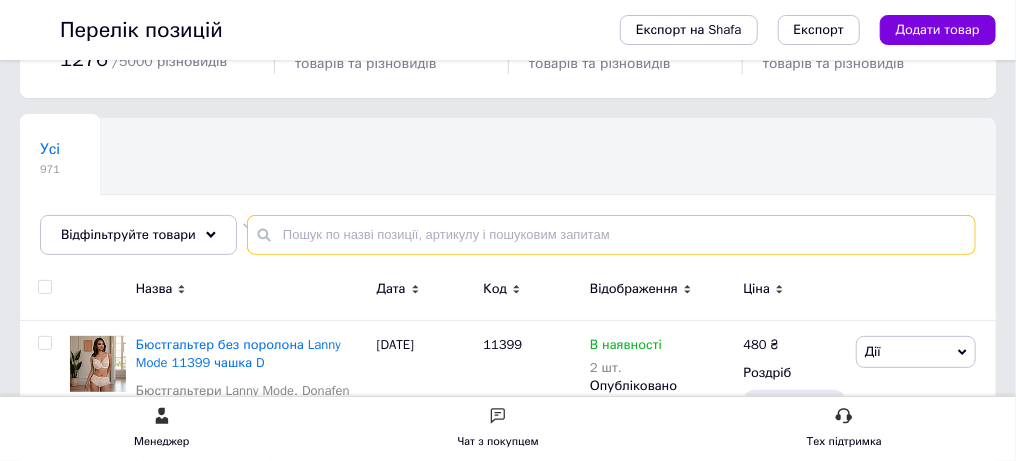 drag, startPoint x: 555, startPoint y: 253, endPoint x: 529, endPoint y: 250, distance: 26.172504 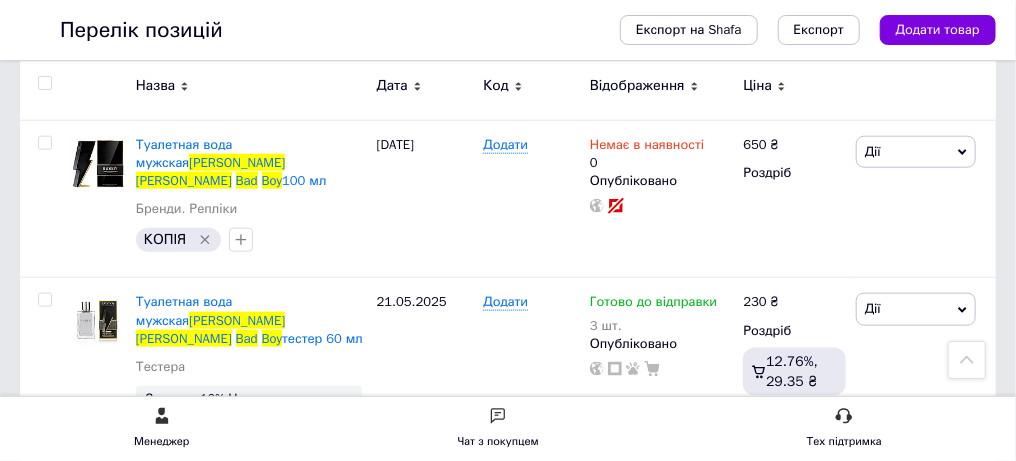 scroll, scrollTop: 711, scrollLeft: 0, axis: vertical 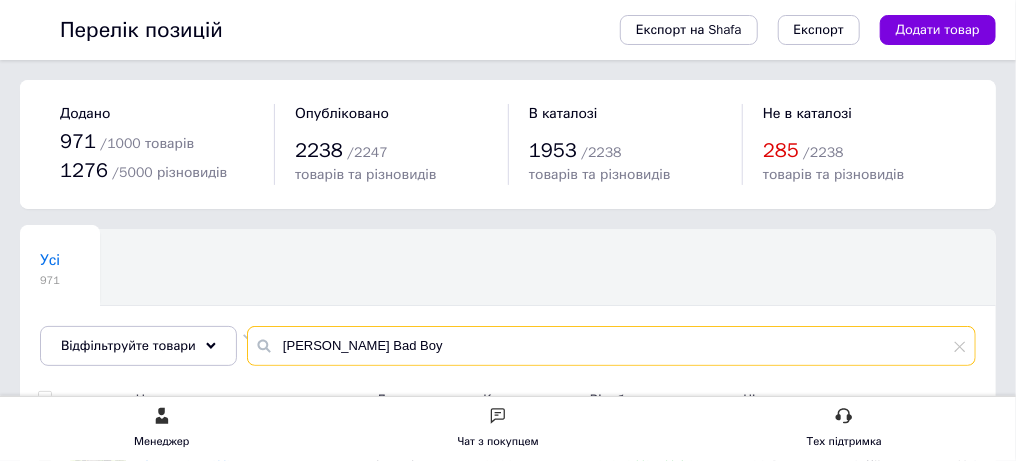 click on "Carolina Herrera Bad Boy" at bounding box center [611, 346] 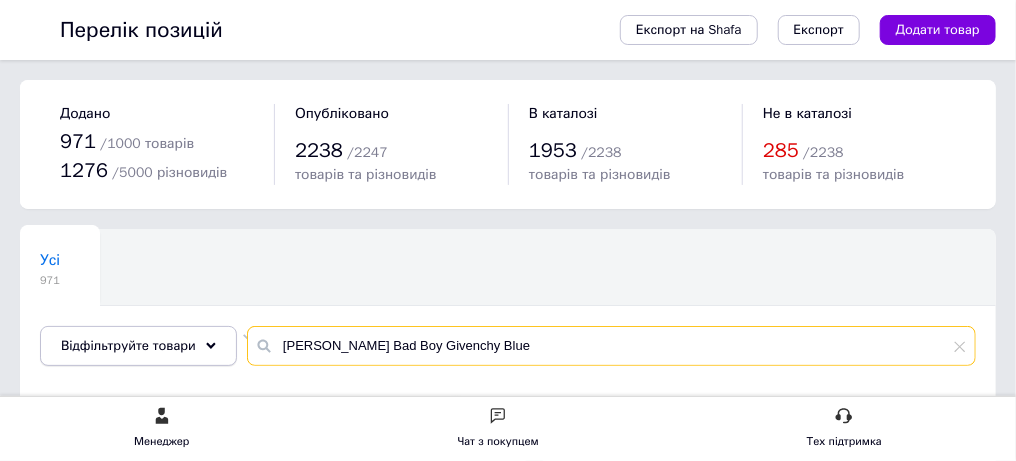 drag, startPoint x: 663, startPoint y: 361, endPoint x: 452, endPoint y: 368, distance: 211.11609 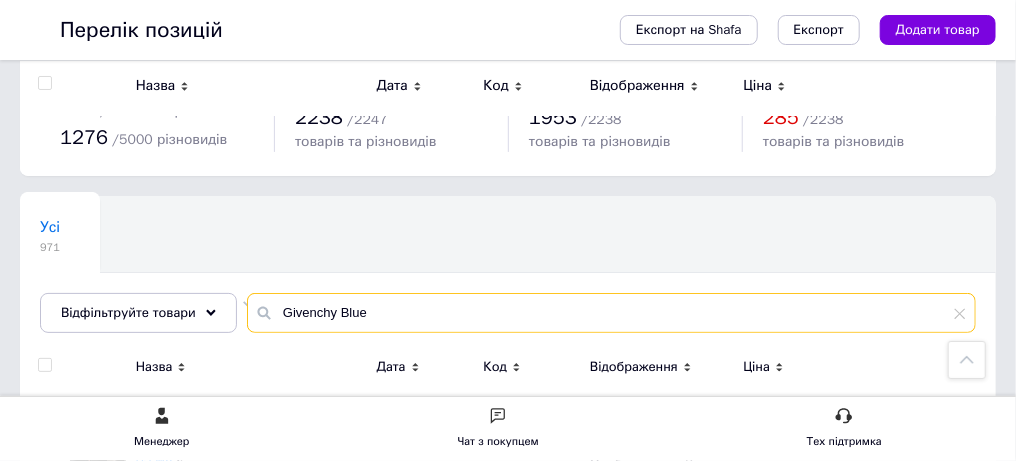 scroll, scrollTop: 0, scrollLeft: 0, axis: both 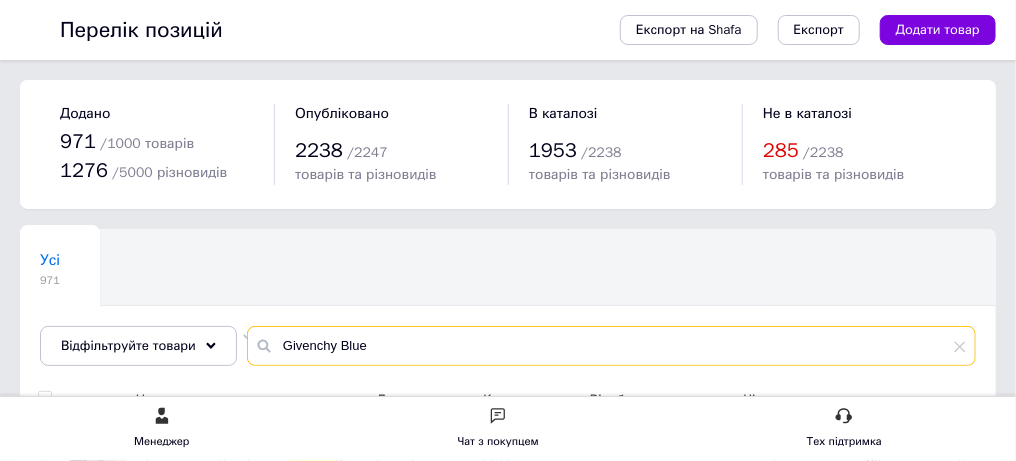 type on "Givenchy Blue" 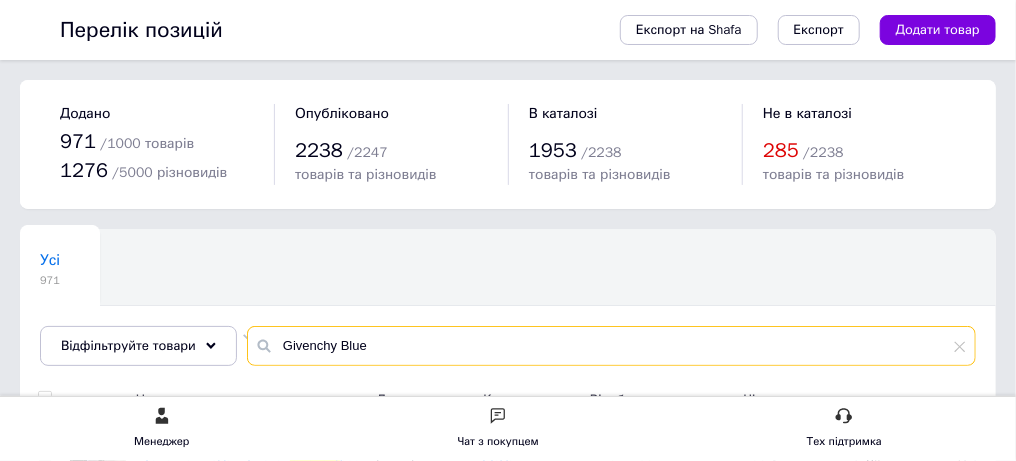 scroll, scrollTop: 0, scrollLeft: 0, axis: both 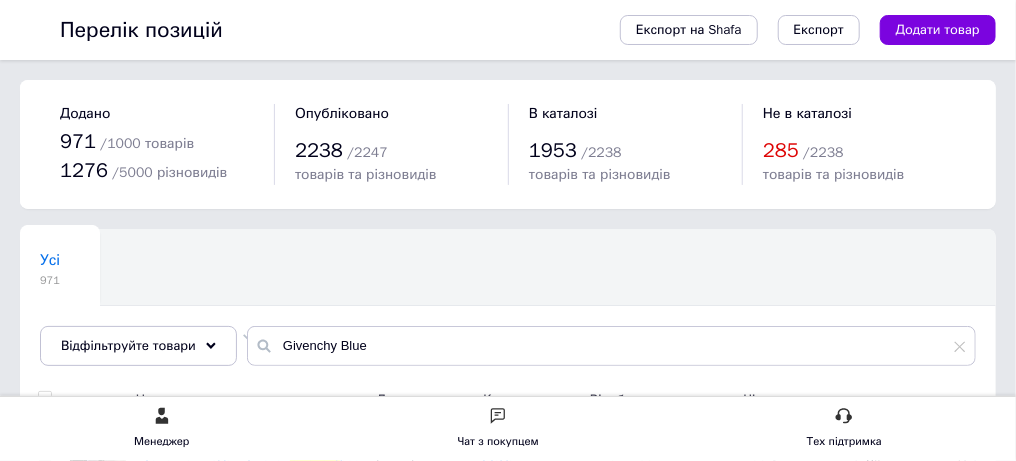 click on "Замовлення та повідомлення" at bounding box center (-119, 176) 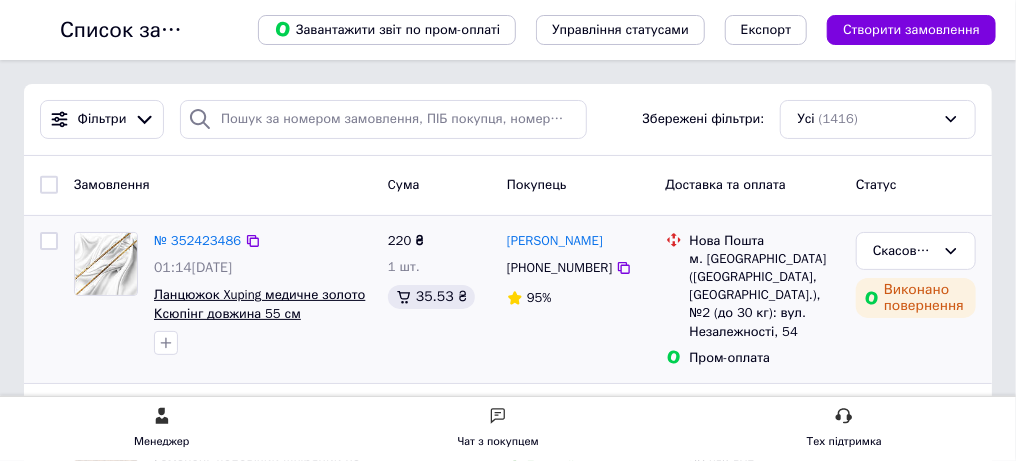 click on "Ланцюжок Xuping  медичне золото Ксюпінг довжина 55 см" at bounding box center [259, 304] 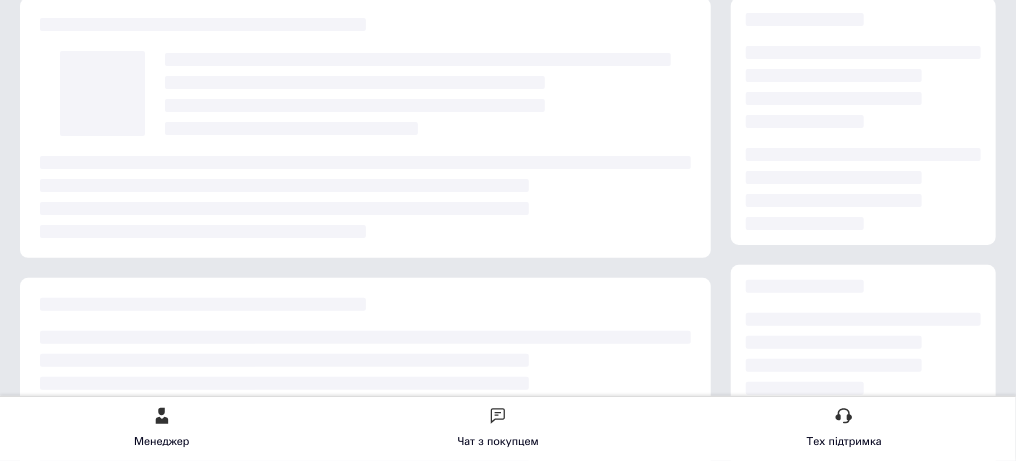 scroll, scrollTop: 200, scrollLeft: 0, axis: vertical 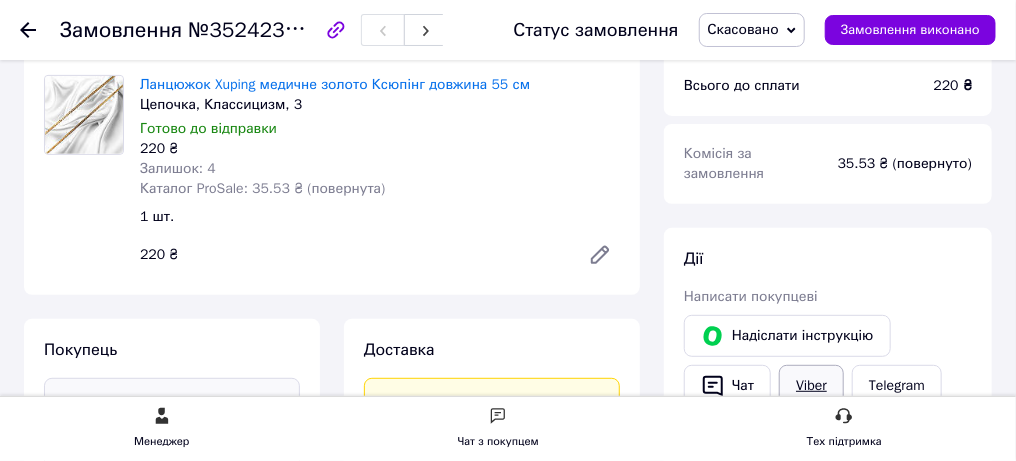 click on "Viber" at bounding box center [811, 386] 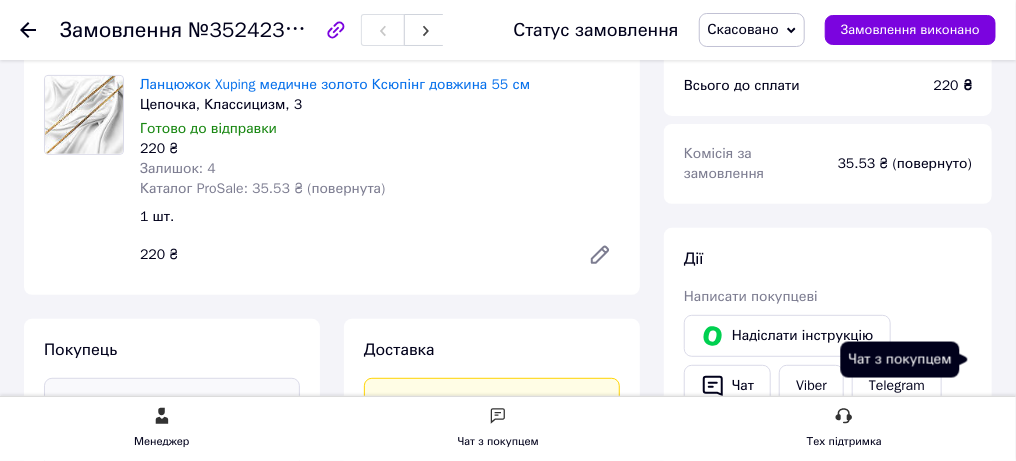 click 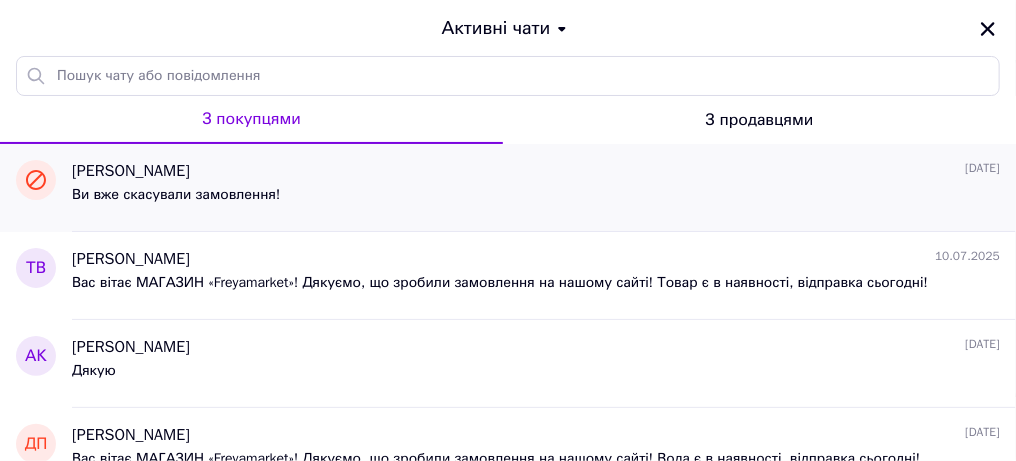 click on "Ви вже скасували замовлення!" at bounding box center [176, 195] 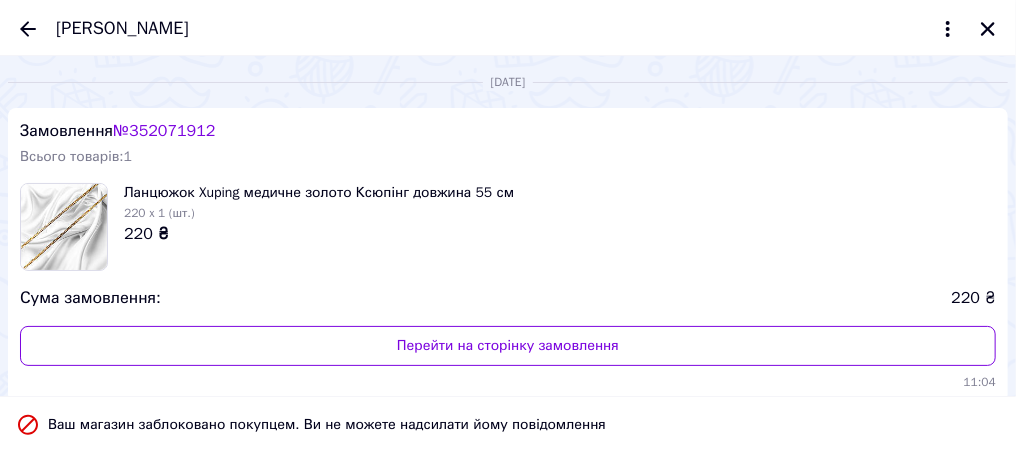 scroll, scrollTop: 260, scrollLeft: 0, axis: vertical 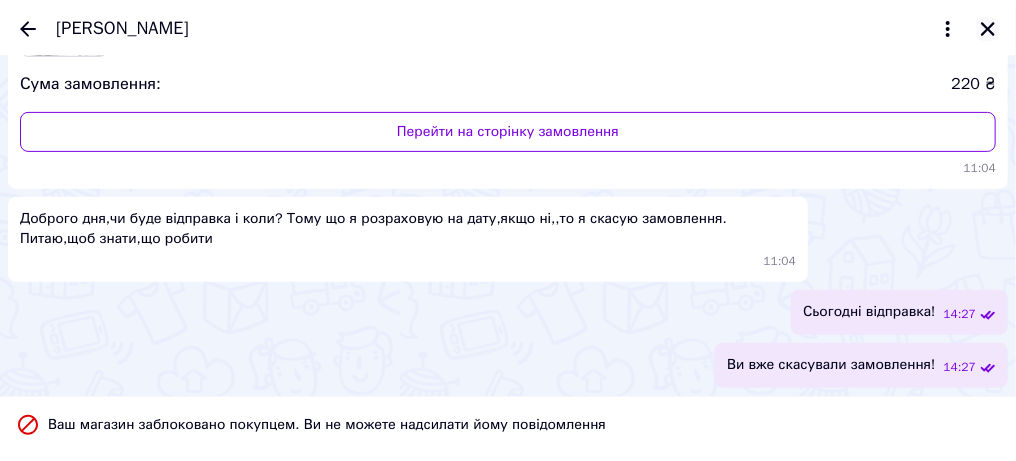 click 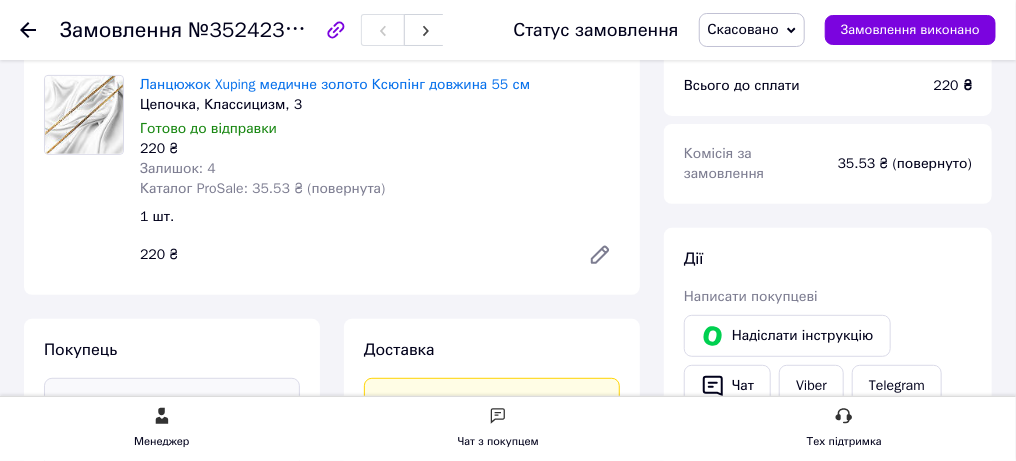 click 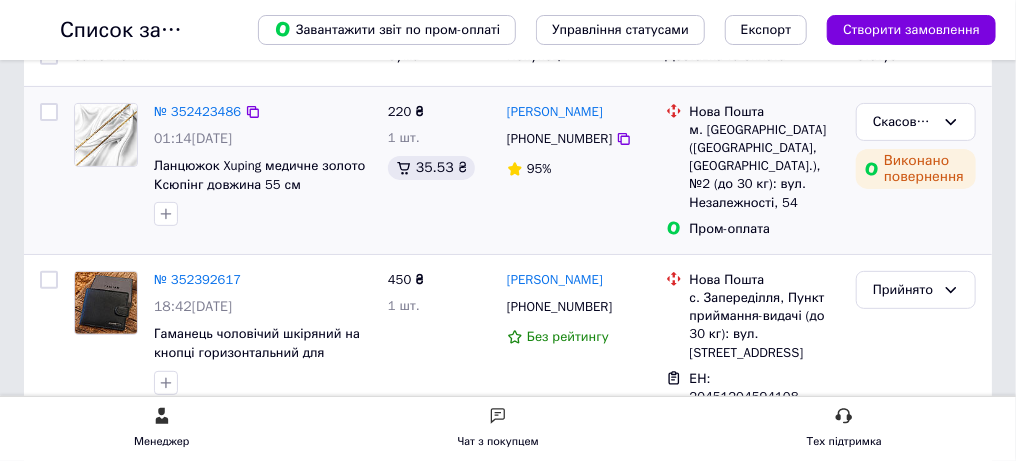 scroll, scrollTop: 200, scrollLeft: 0, axis: vertical 